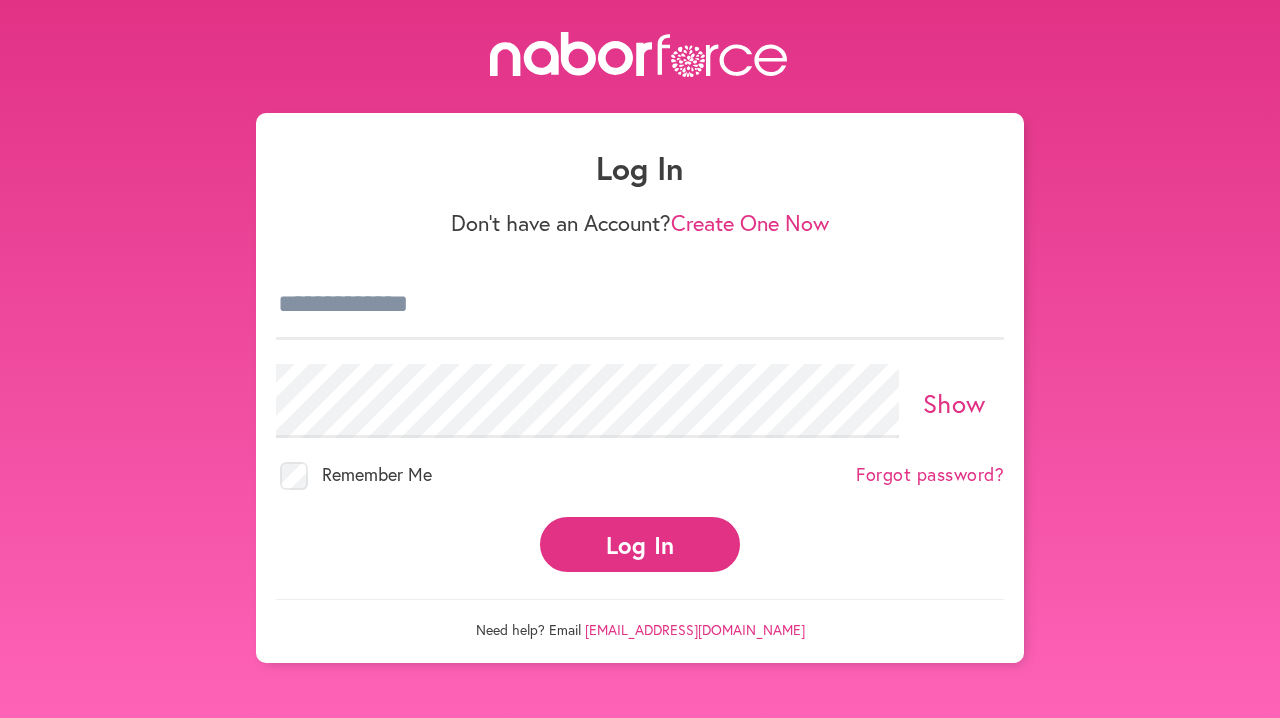 scroll, scrollTop: 0, scrollLeft: 0, axis: both 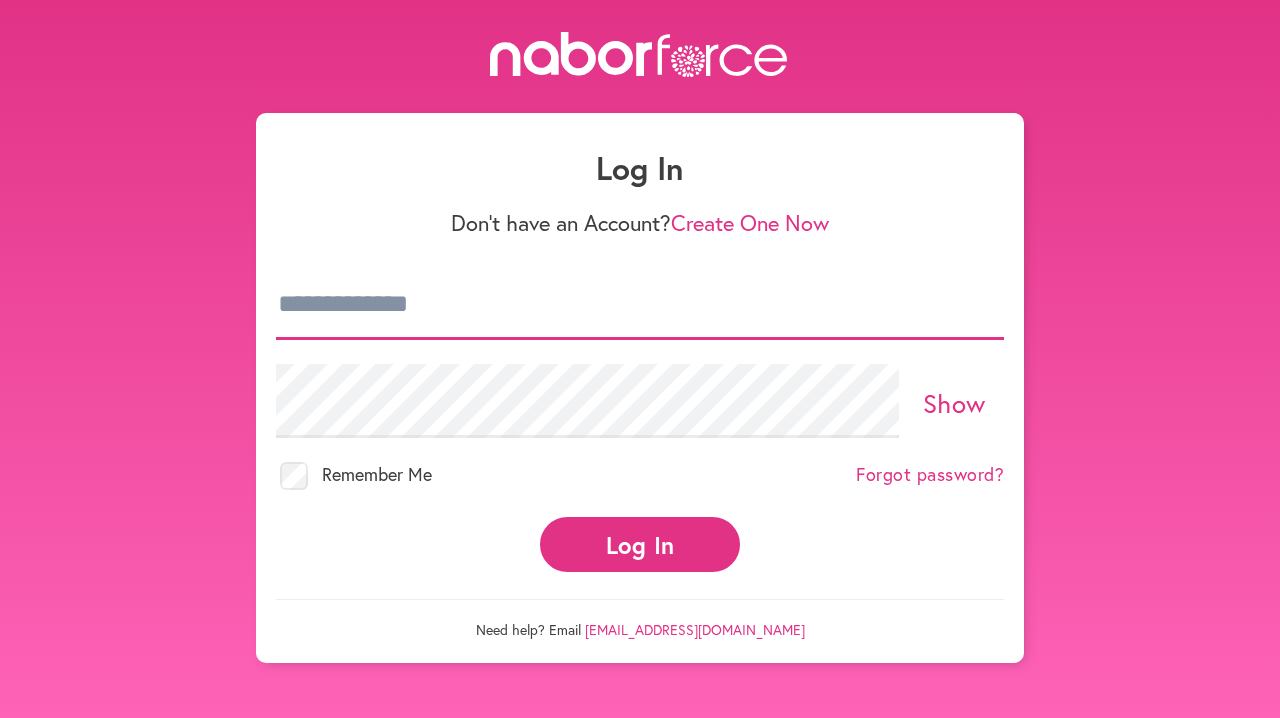type on "**********" 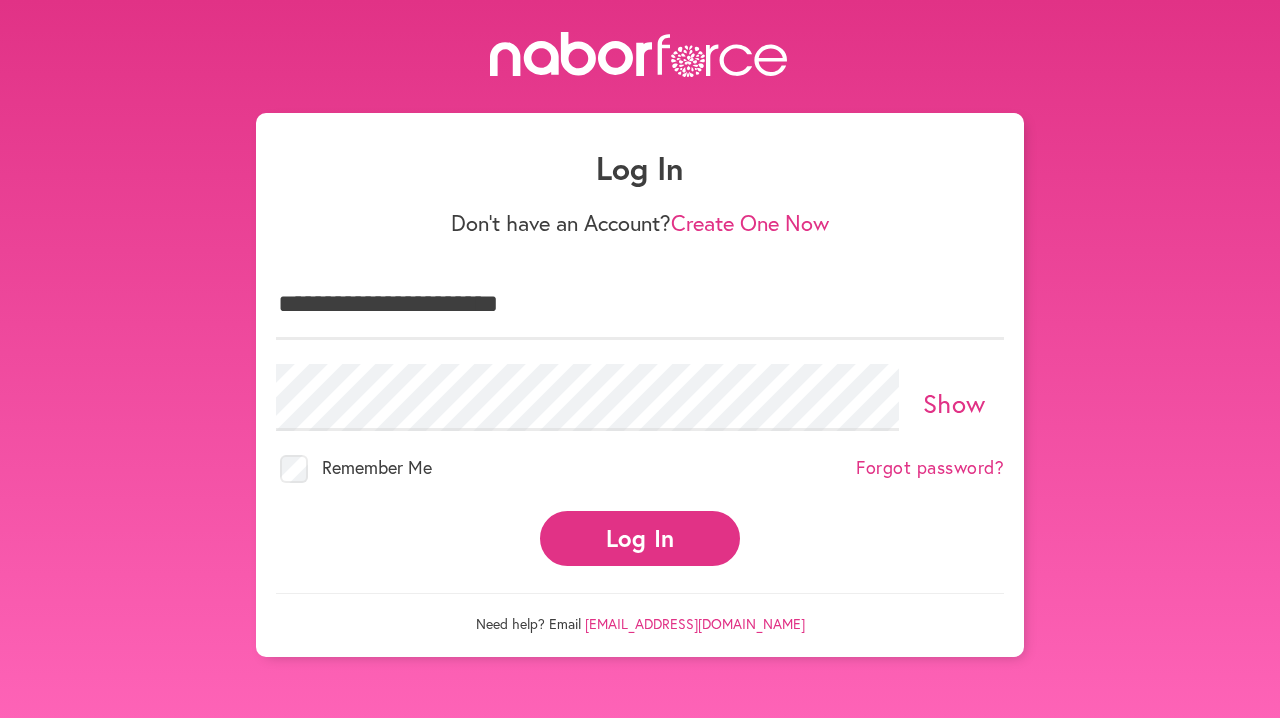 click on "Log In" at bounding box center [640, 538] 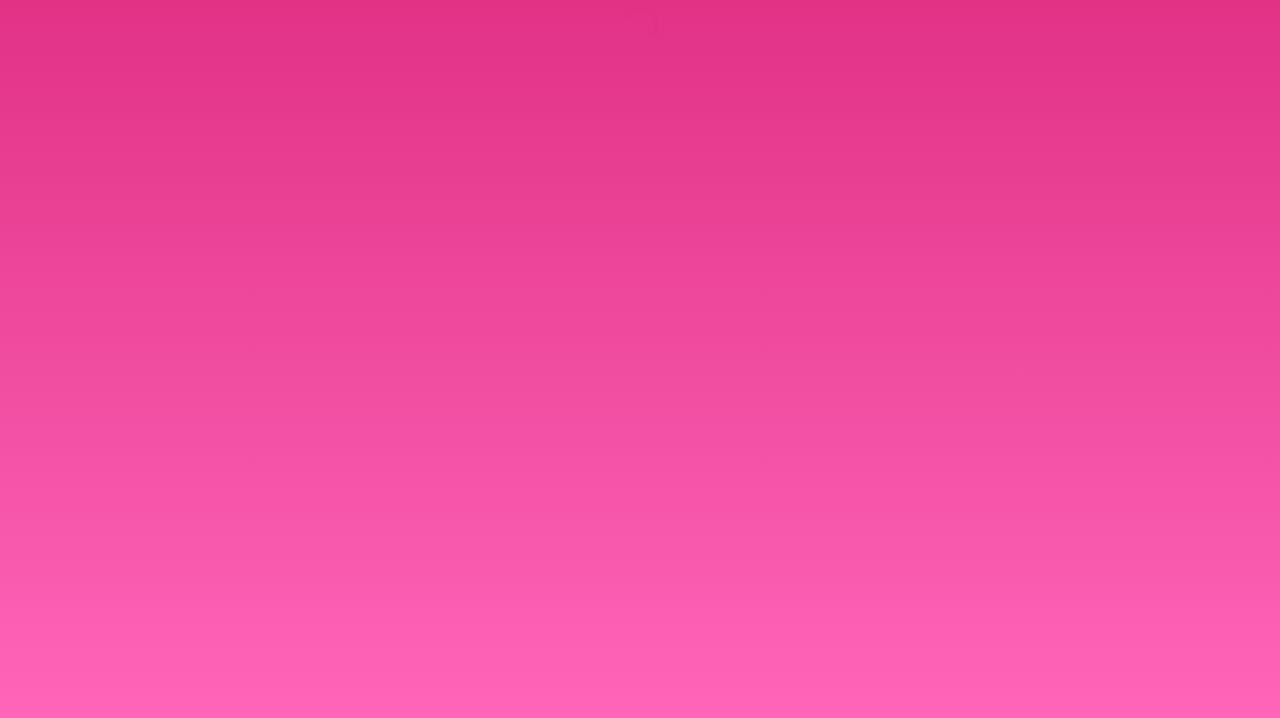 scroll, scrollTop: 0, scrollLeft: 0, axis: both 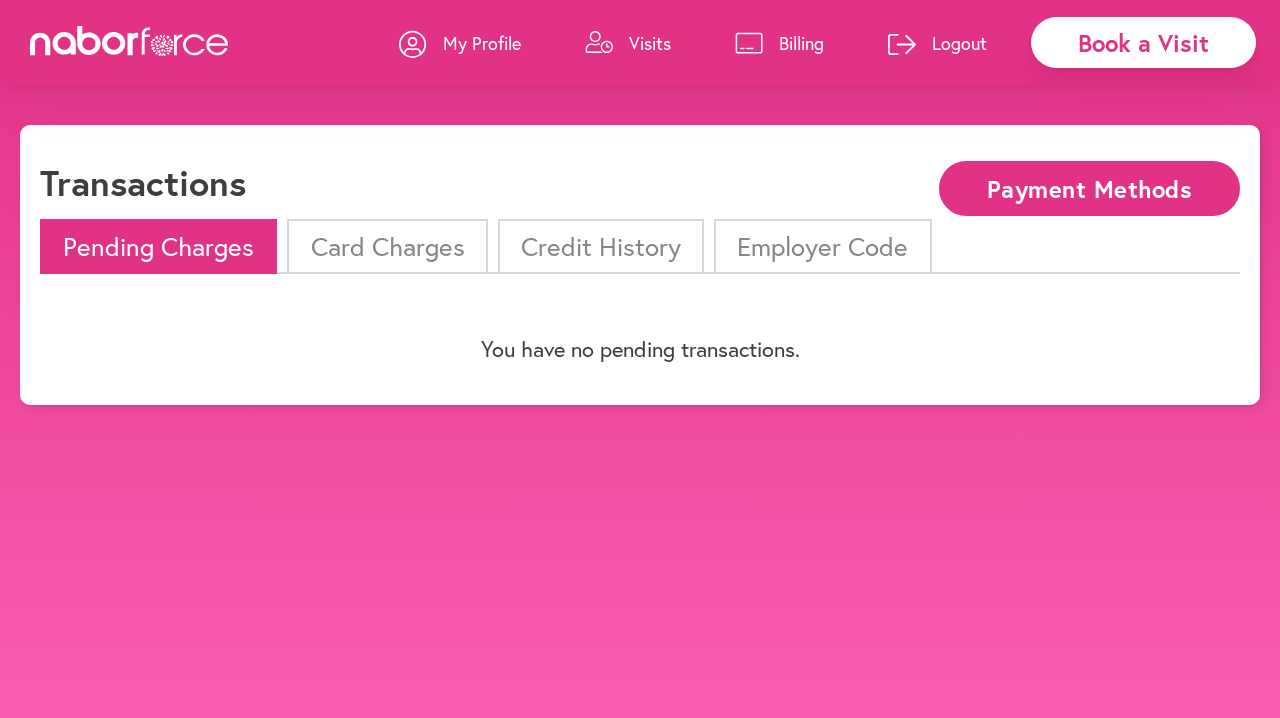 click on "Credit History" at bounding box center (601, 246) 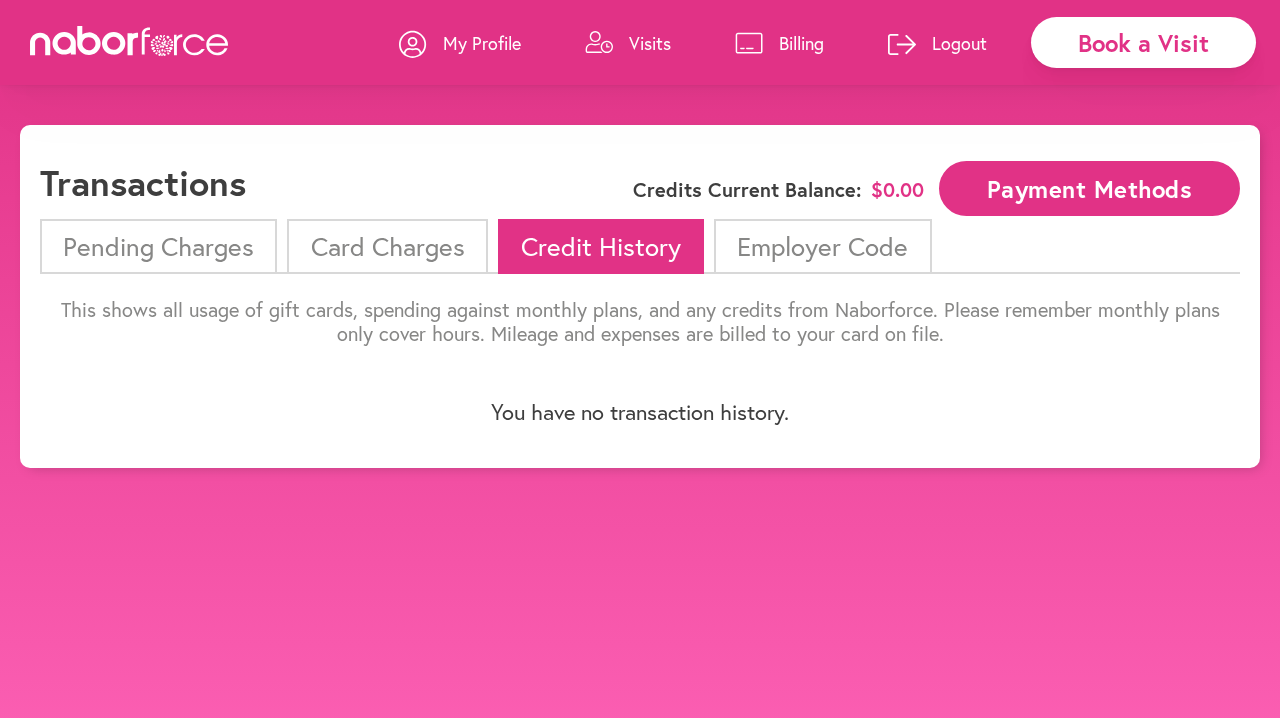 click on "Card Charges" at bounding box center (387, 246) 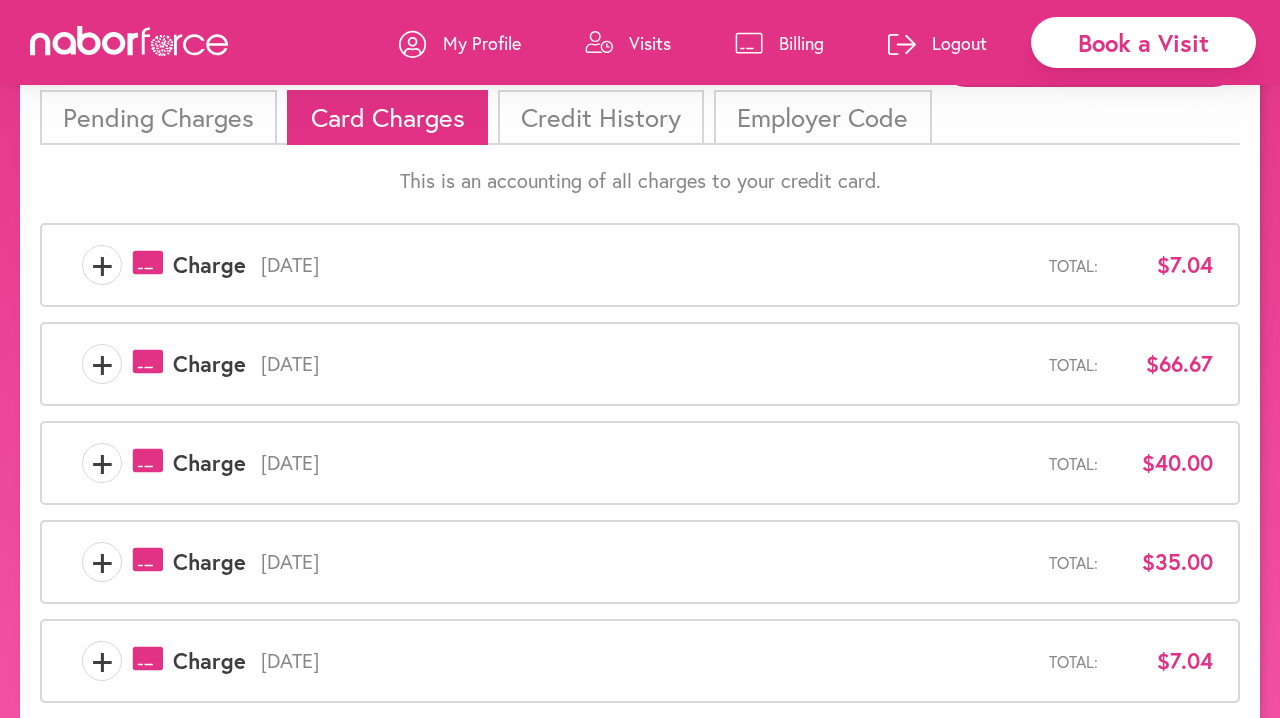scroll, scrollTop: 150, scrollLeft: 0, axis: vertical 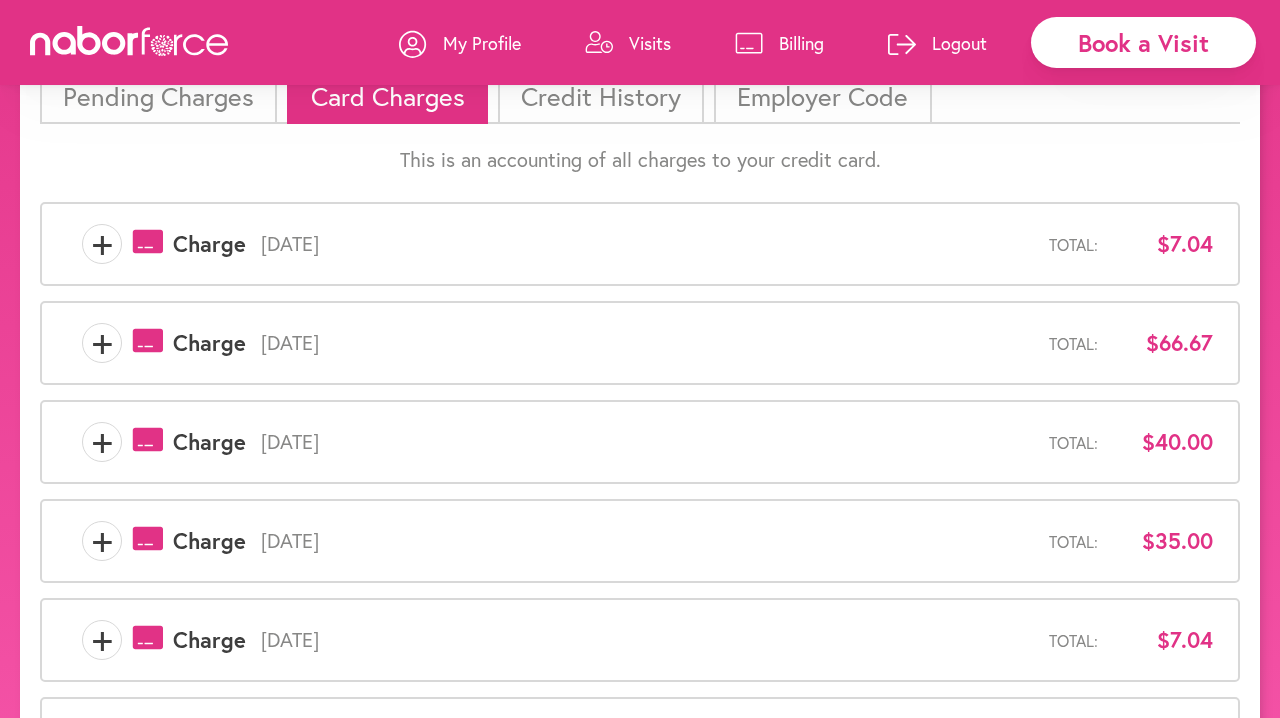 click on "[DATE]" at bounding box center [647, 244] 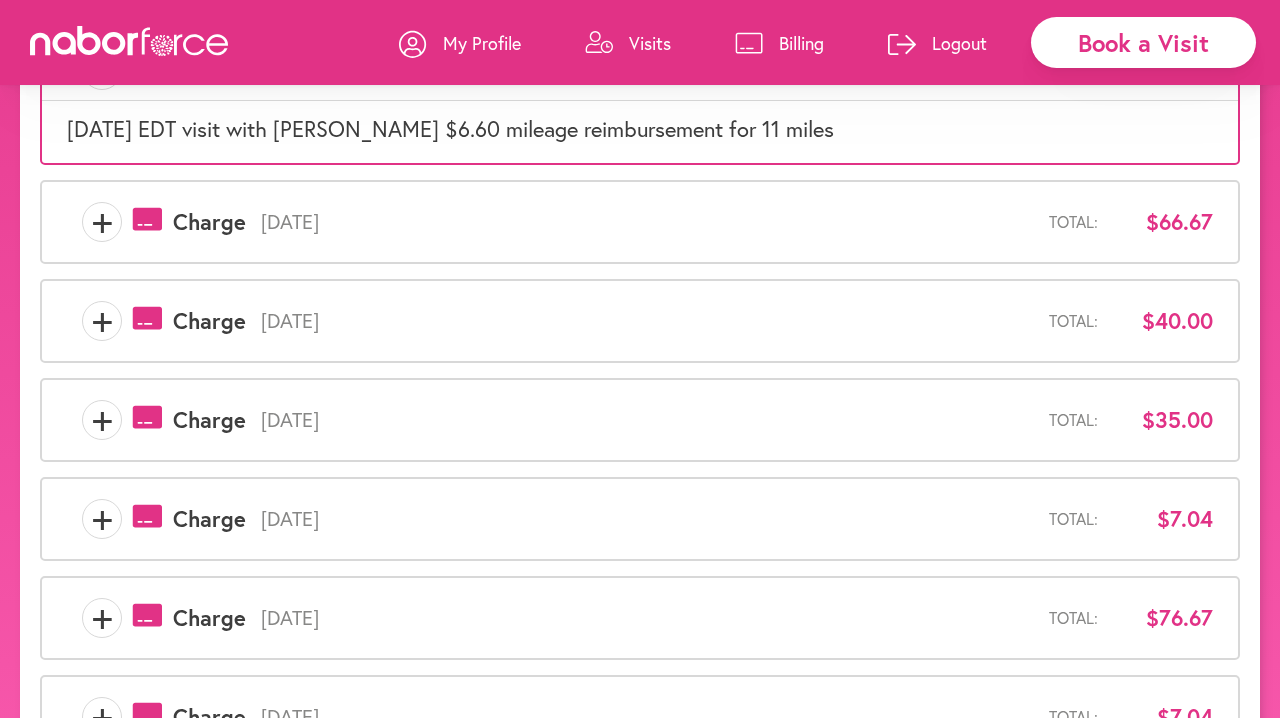 scroll, scrollTop: 330, scrollLeft: 0, axis: vertical 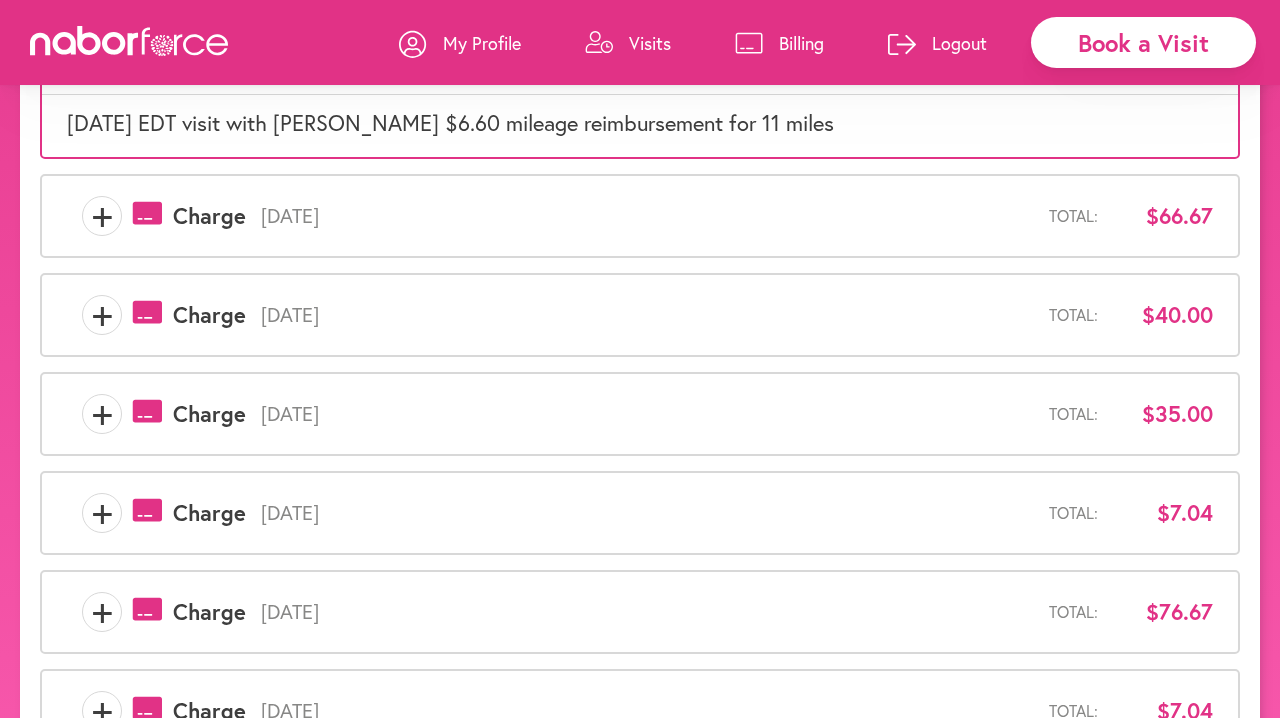 click on "[DATE]" at bounding box center [647, 315] 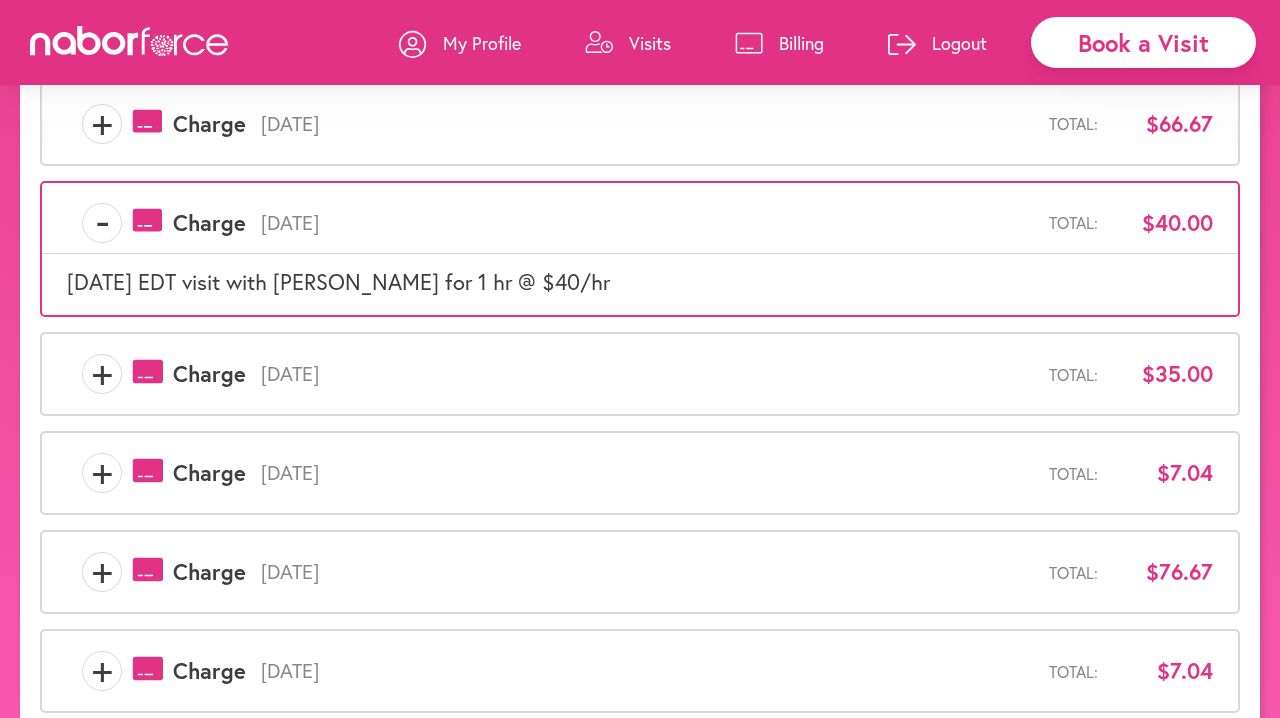 scroll, scrollTop: 429, scrollLeft: 0, axis: vertical 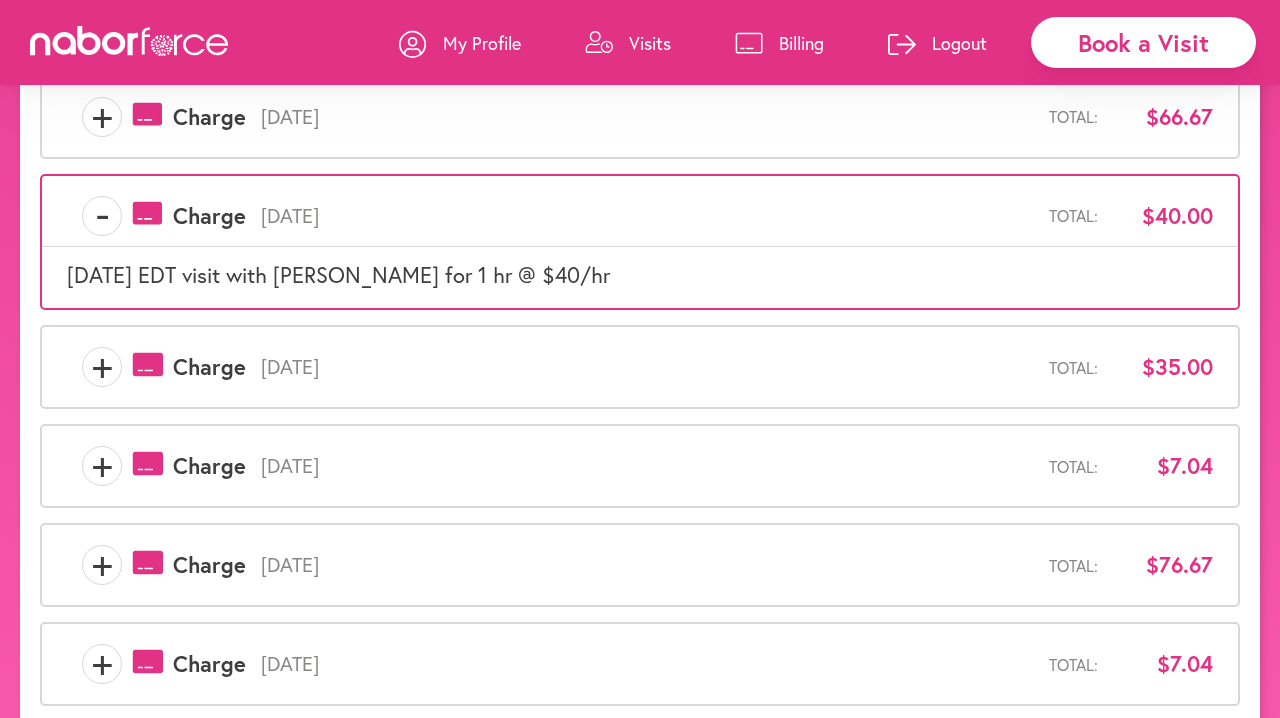 click on "[DATE]" at bounding box center (647, 367) 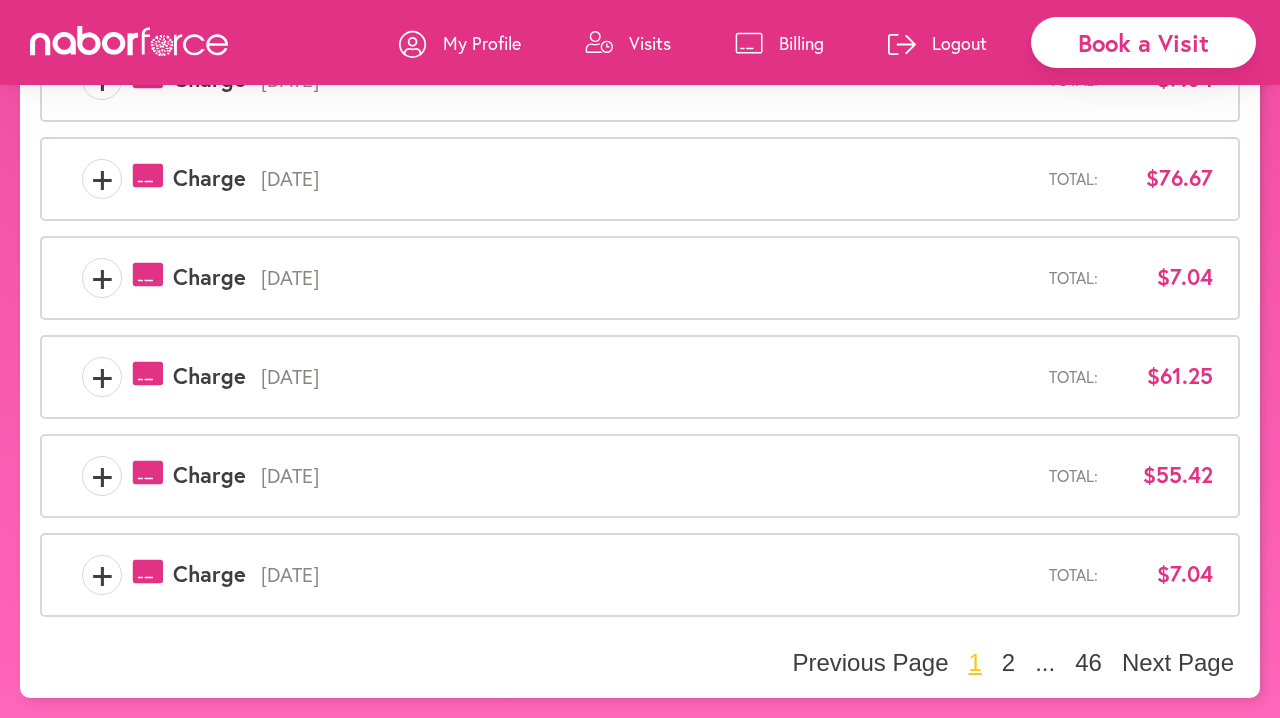 scroll, scrollTop: 879, scrollLeft: 0, axis: vertical 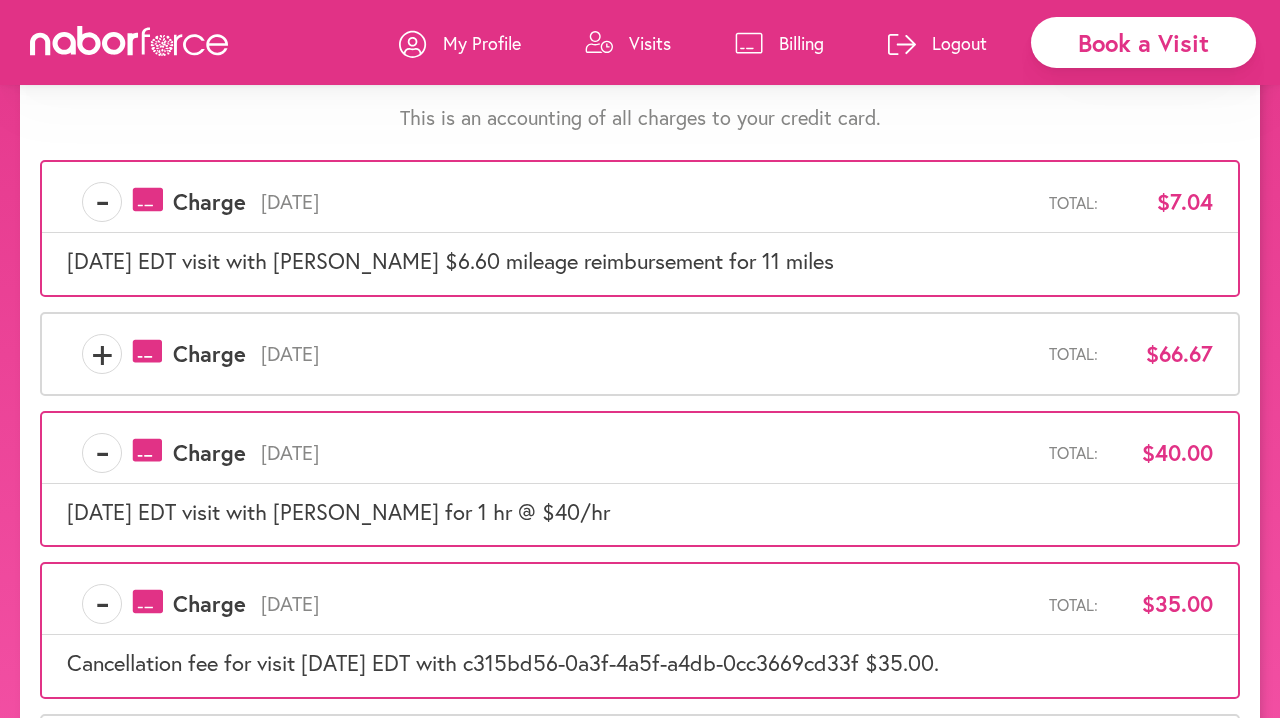 click on "Logout" at bounding box center [959, 43] 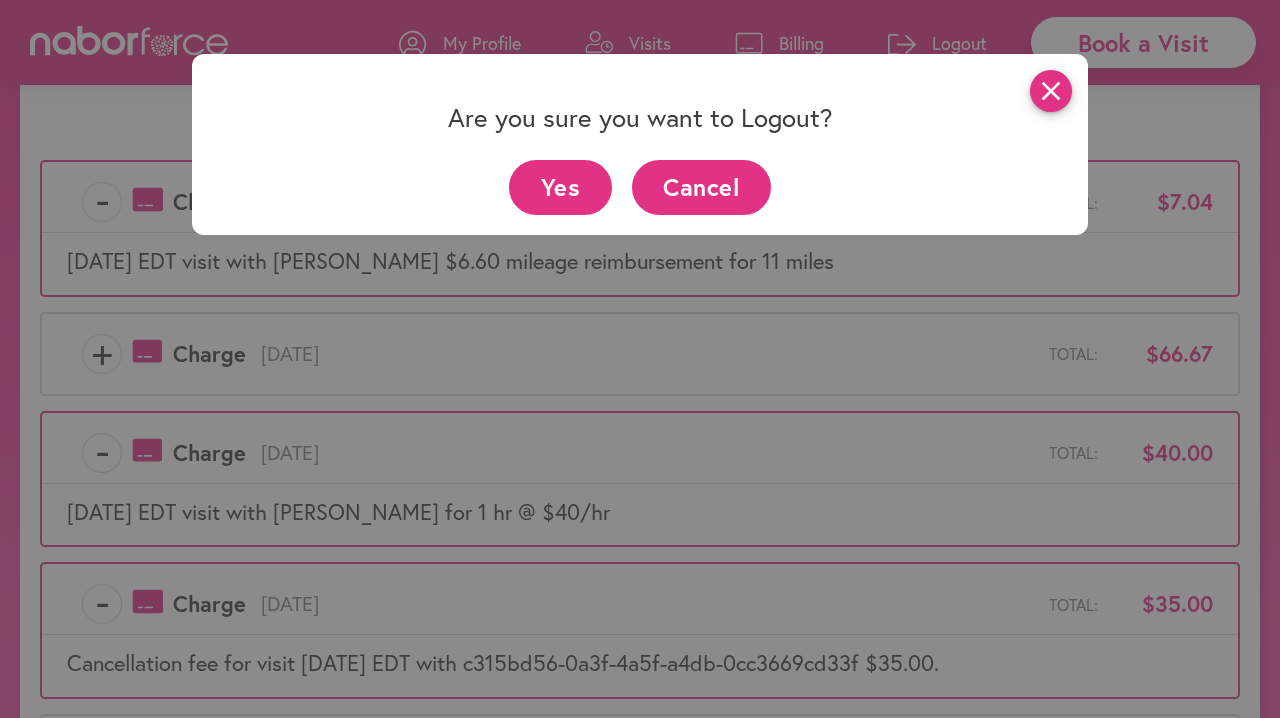 click on "close" at bounding box center [1051, 91] 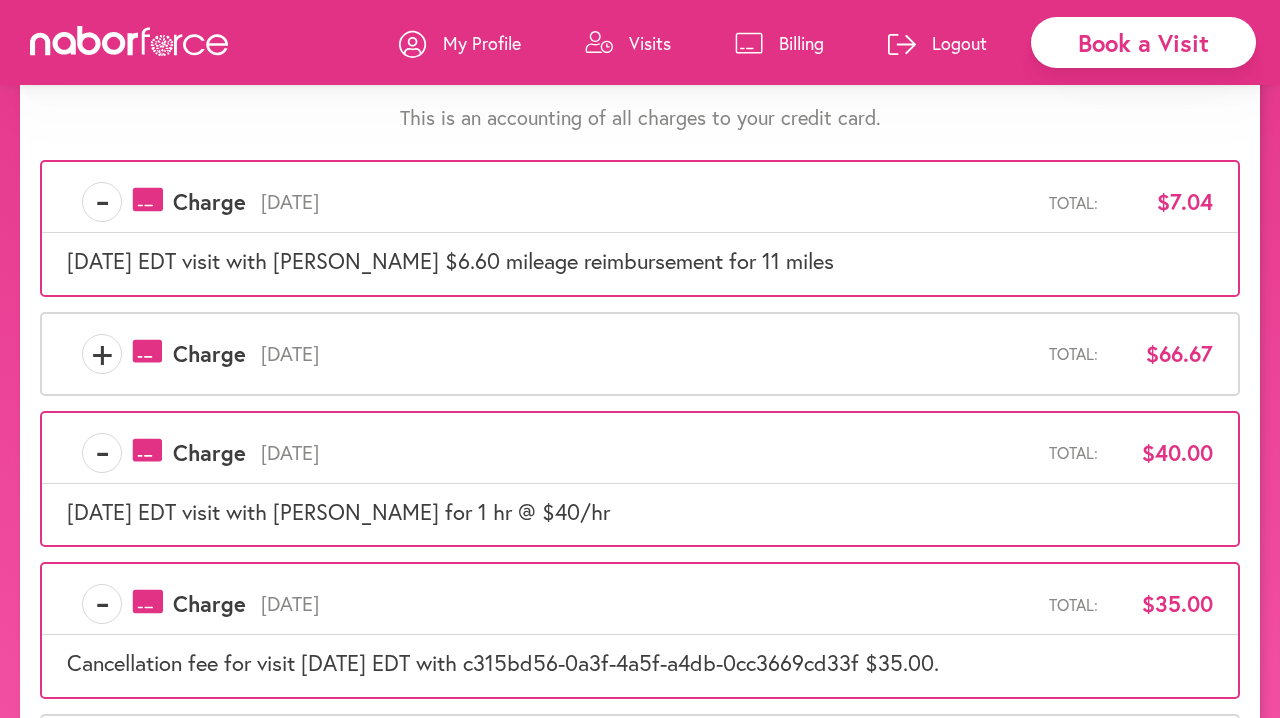click on "Logout" at bounding box center (959, 43) 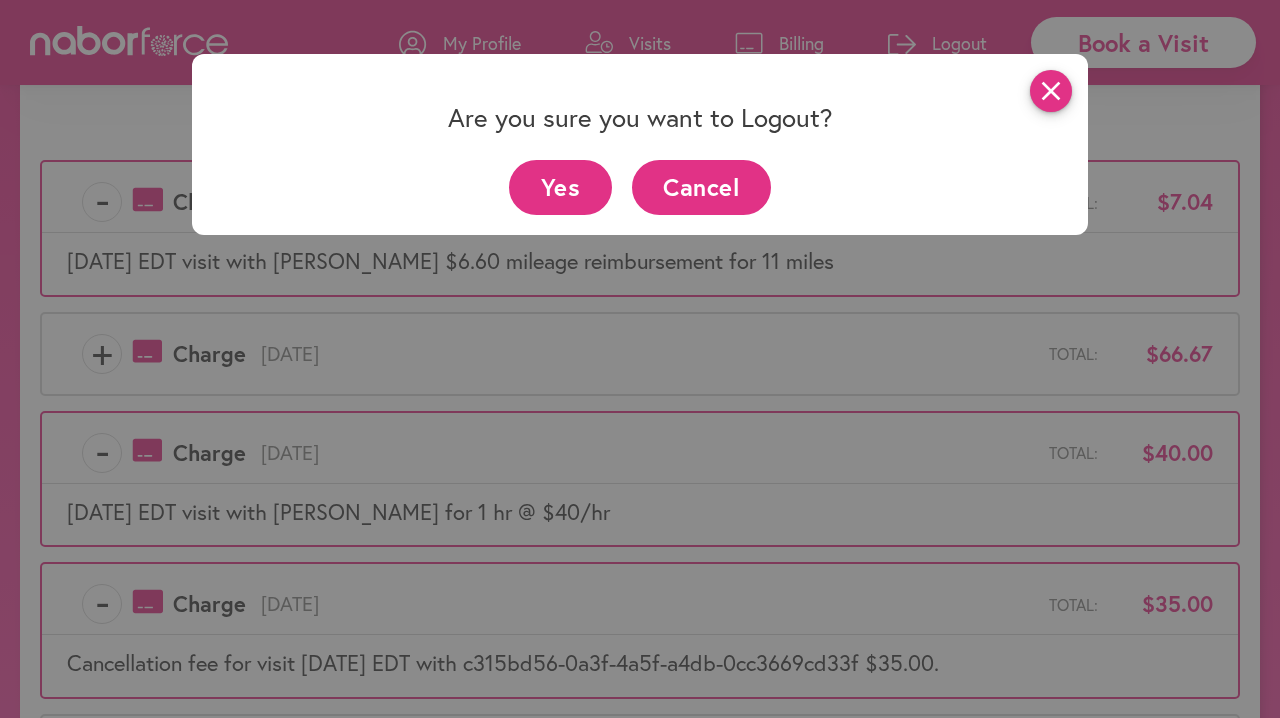 click on "close" at bounding box center [1051, 91] 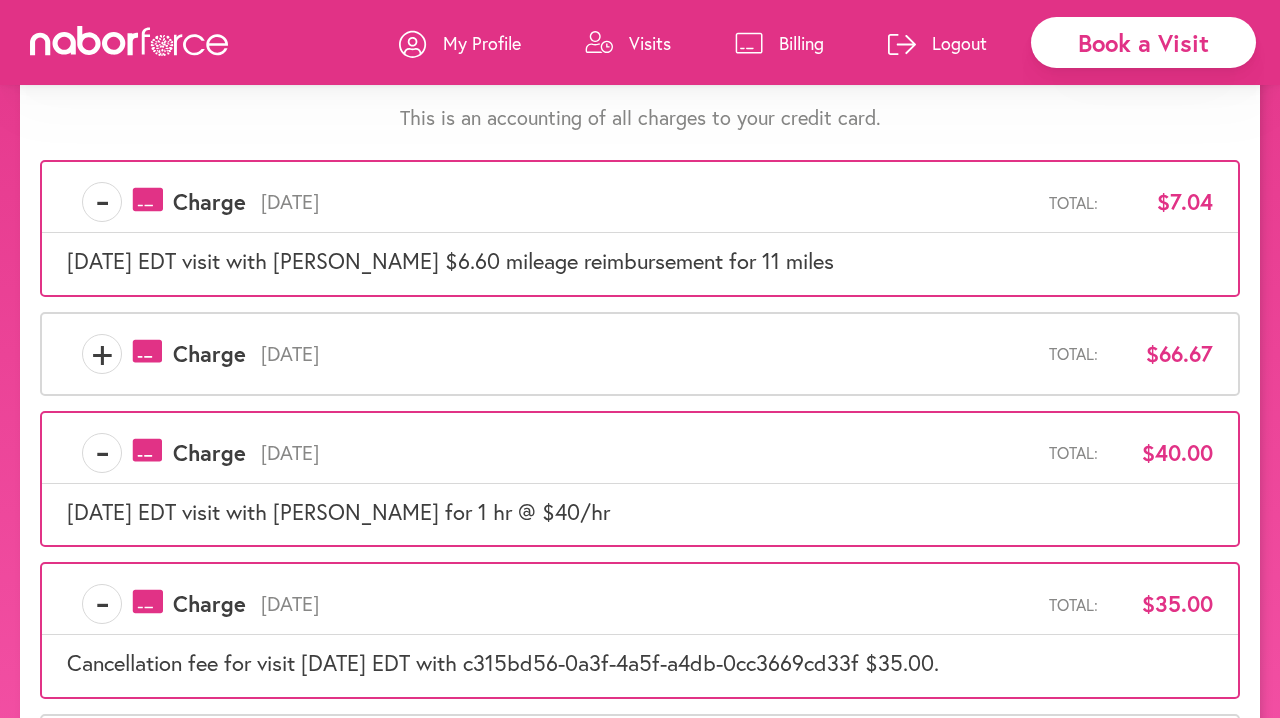 click on "Logout" at bounding box center (959, 43) 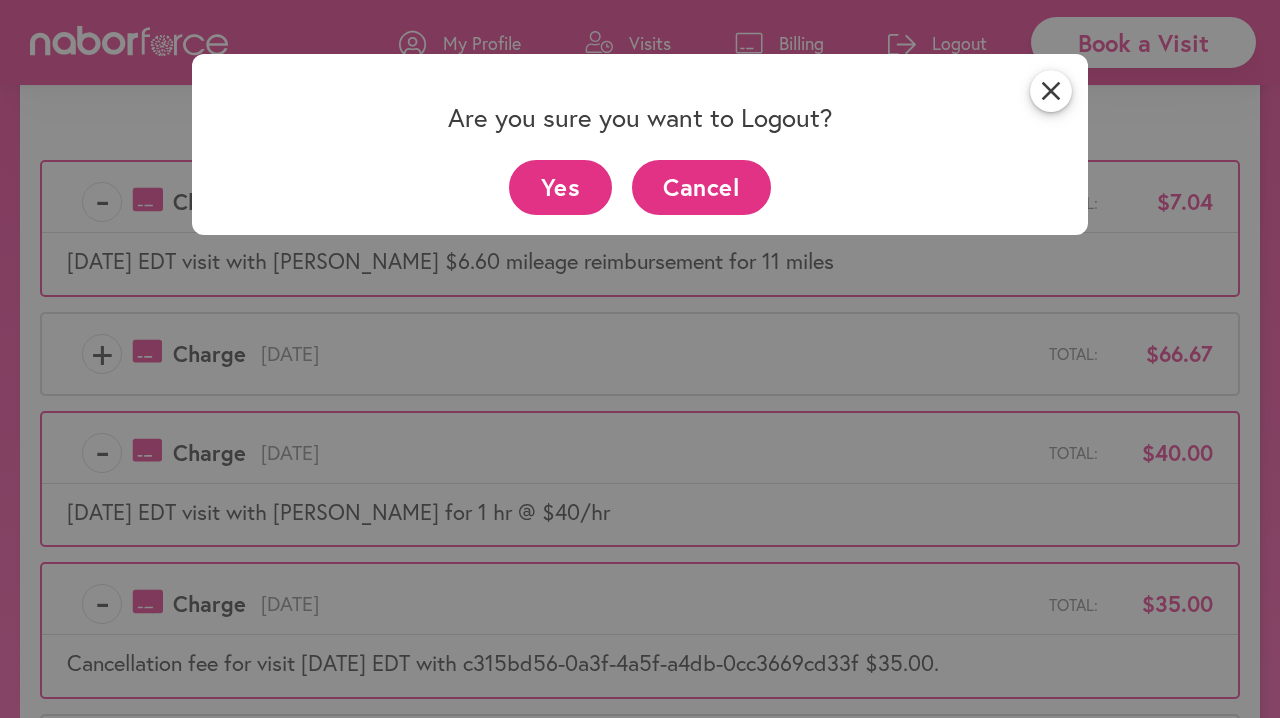 click on "Yes" at bounding box center (560, 187) 